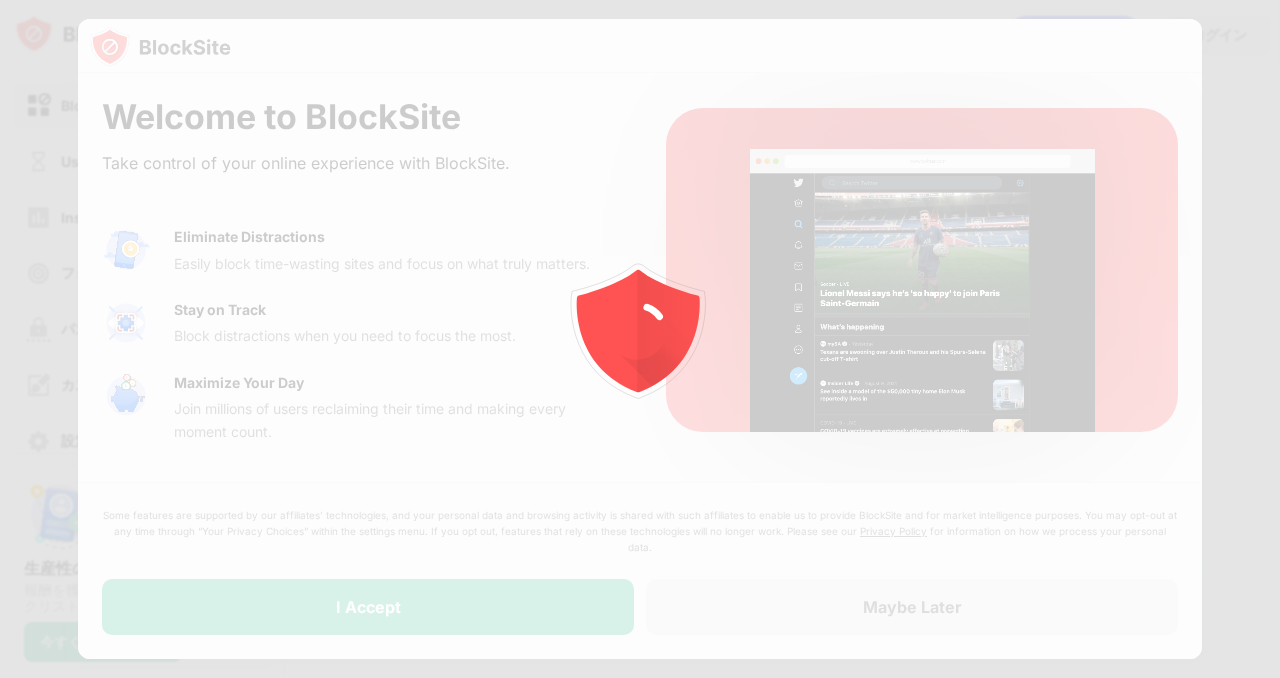 scroll, scrollTop: 0, scrollLeft: 0, axis: both 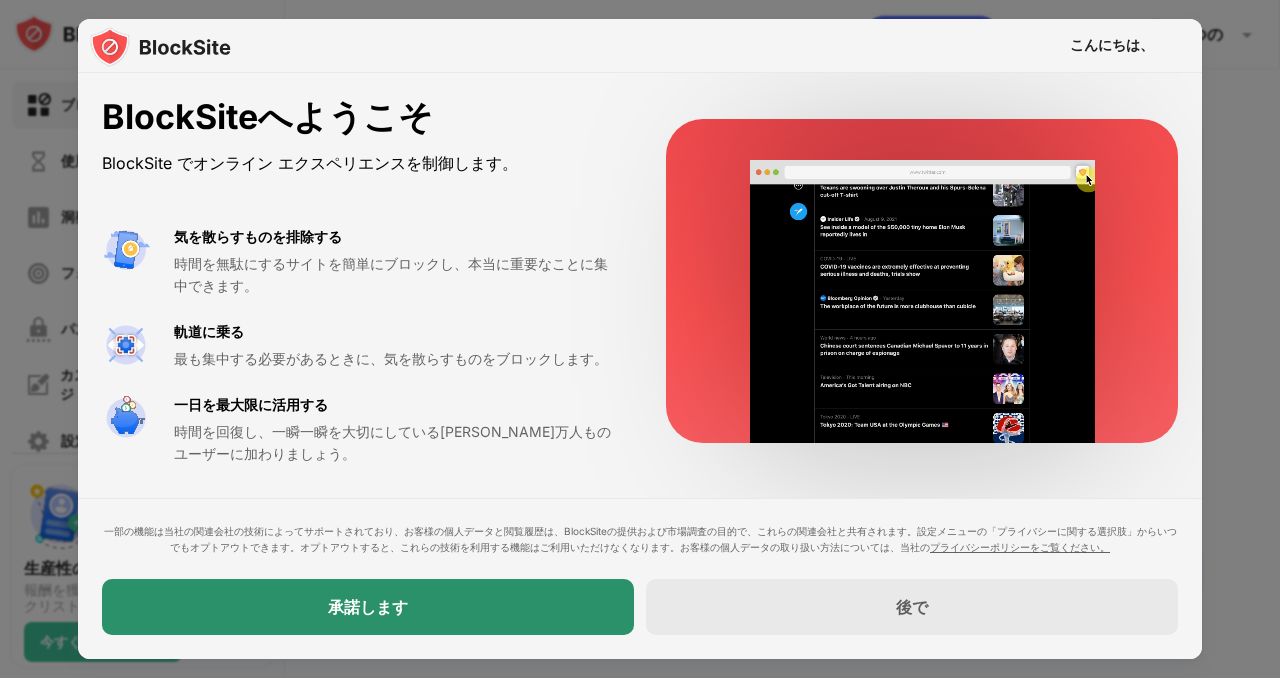 click on "承諾します" at bounding box center [368, 607] 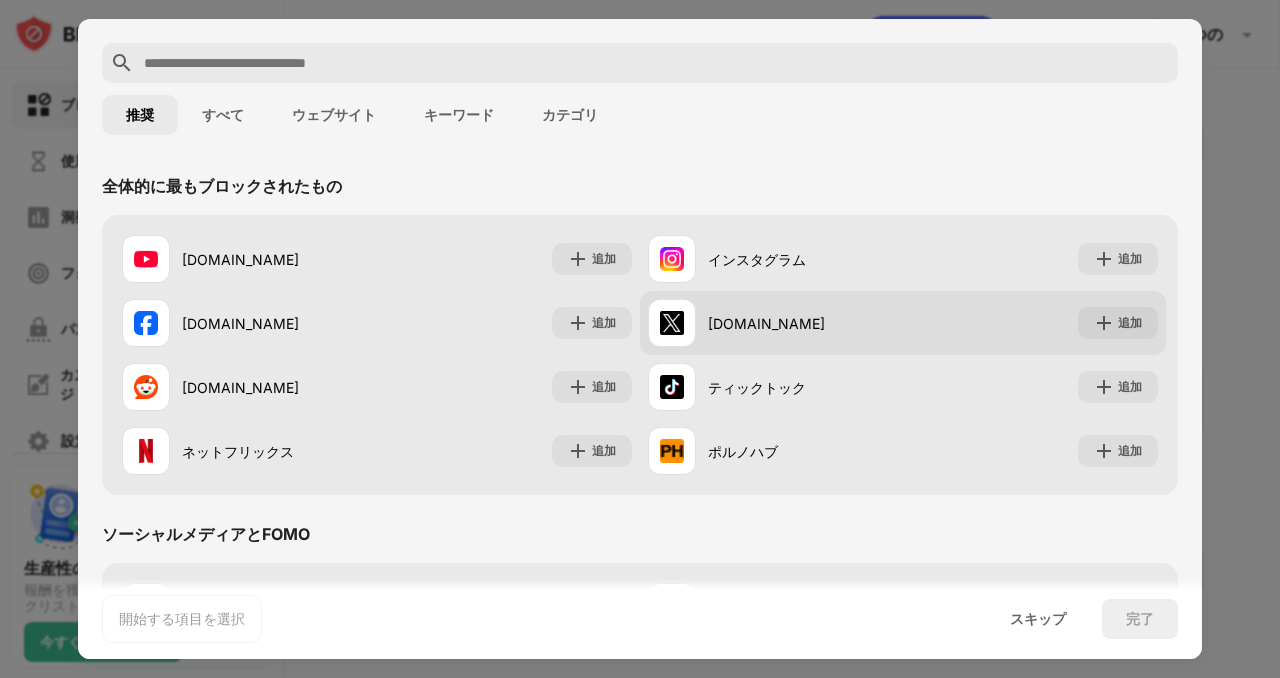 scroll, scrollTop: 81, scrollLeft: 0, axis: vertical 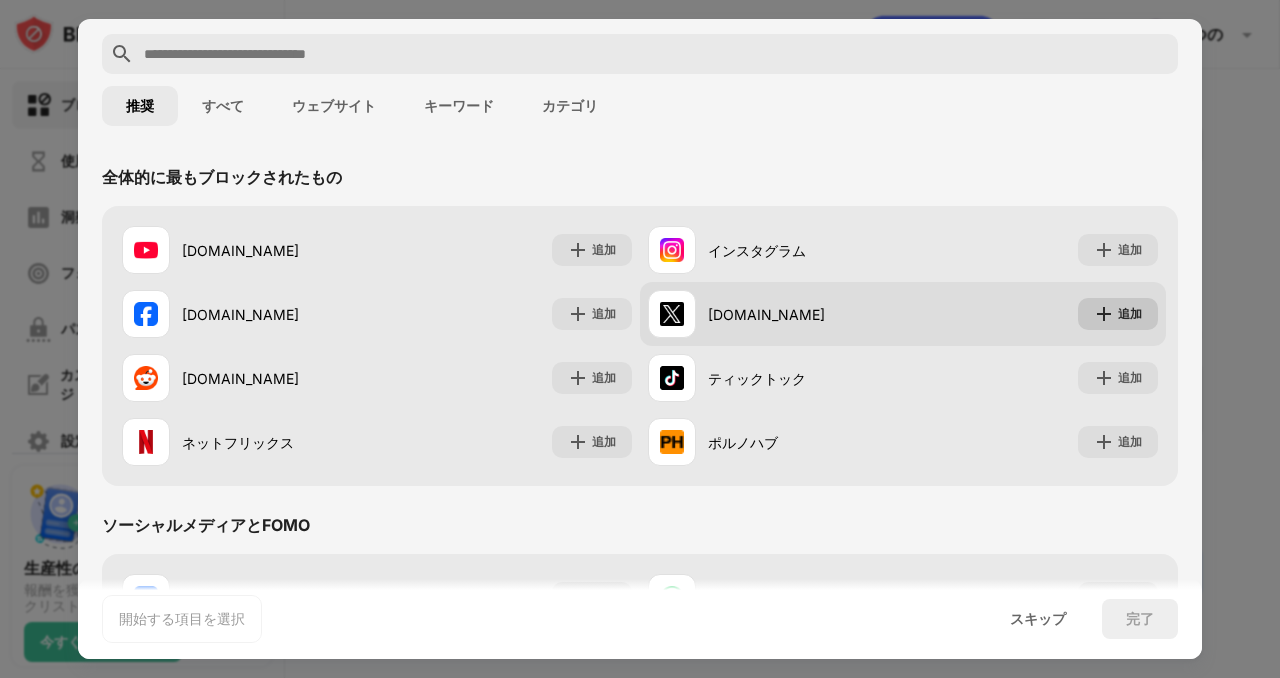 click at bounding box center (1104, 314) 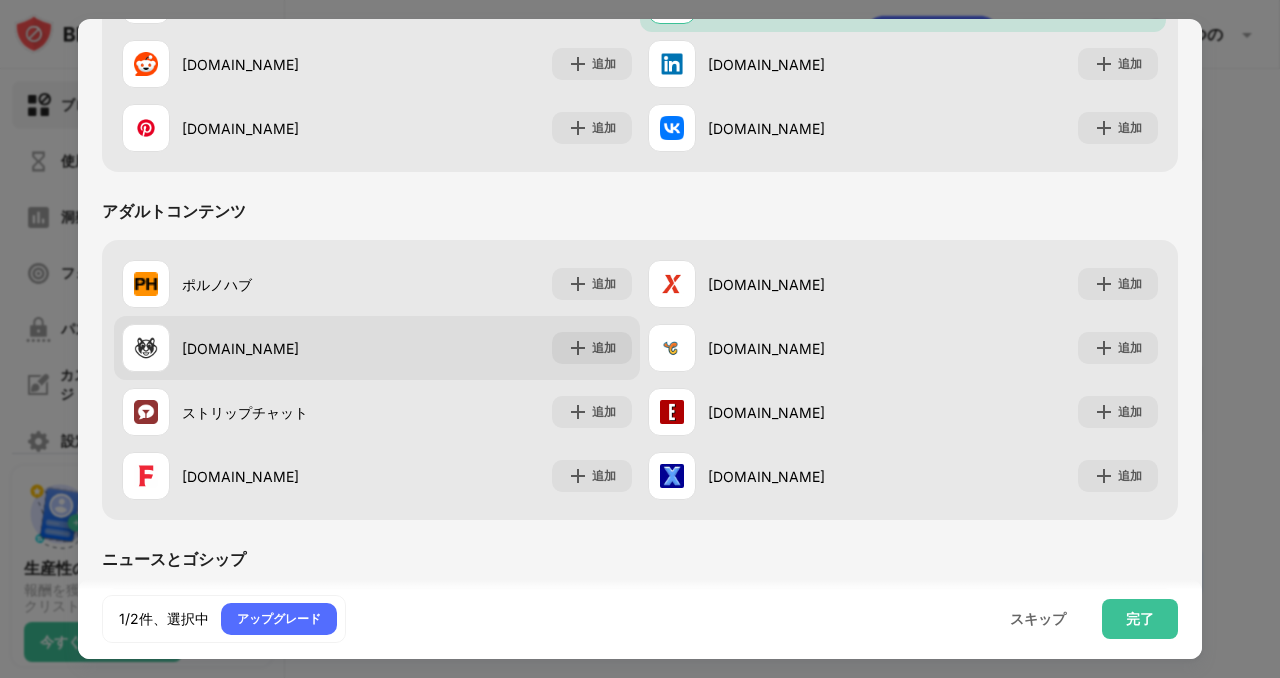 scroll, scrollTop: 751, scrollLeft: 0, axis: vertical 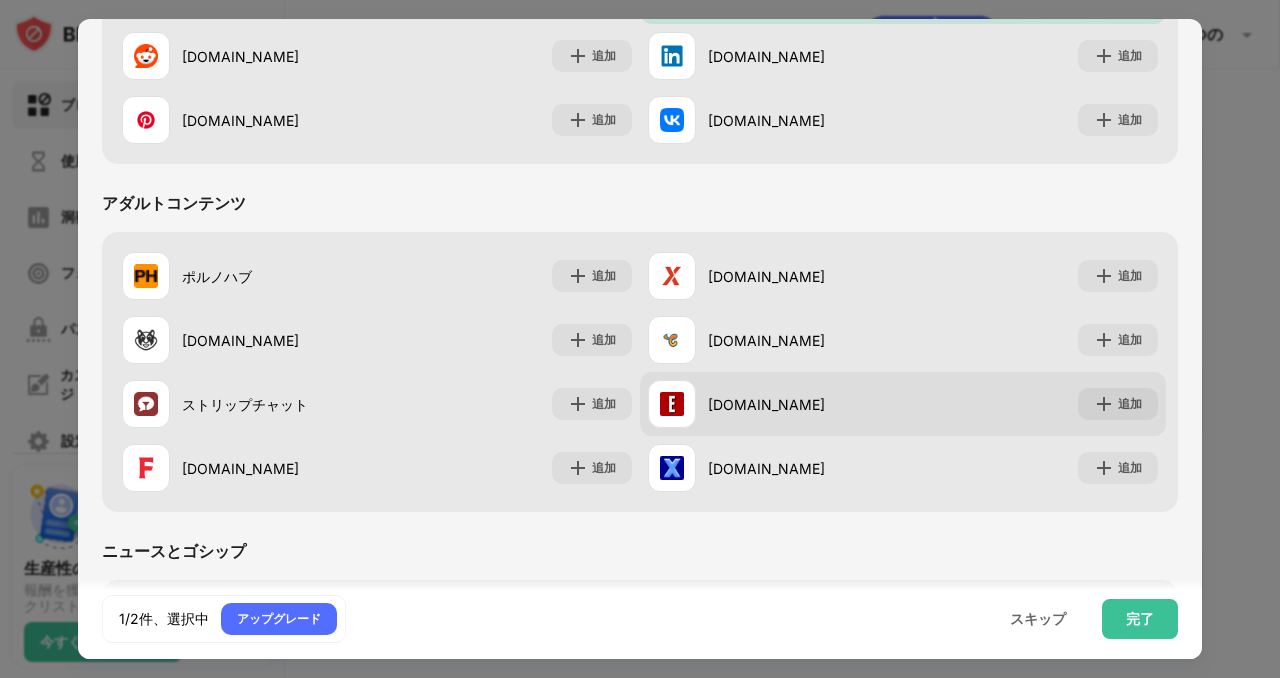drag, startPoint x: 709, startPoint y: 340, endPoint x: 780, endPoint y: 426, distance: 111.5213 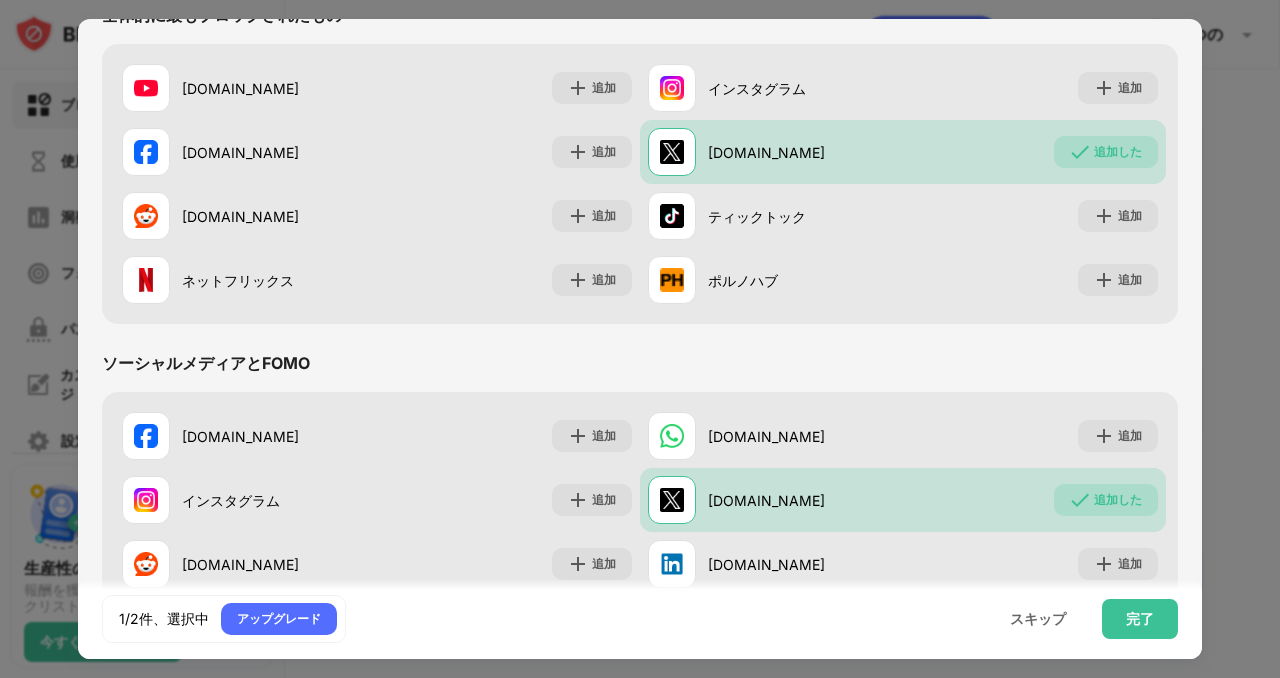 scroll, scrollTop: 0, scrollLeft: 0, axis: both 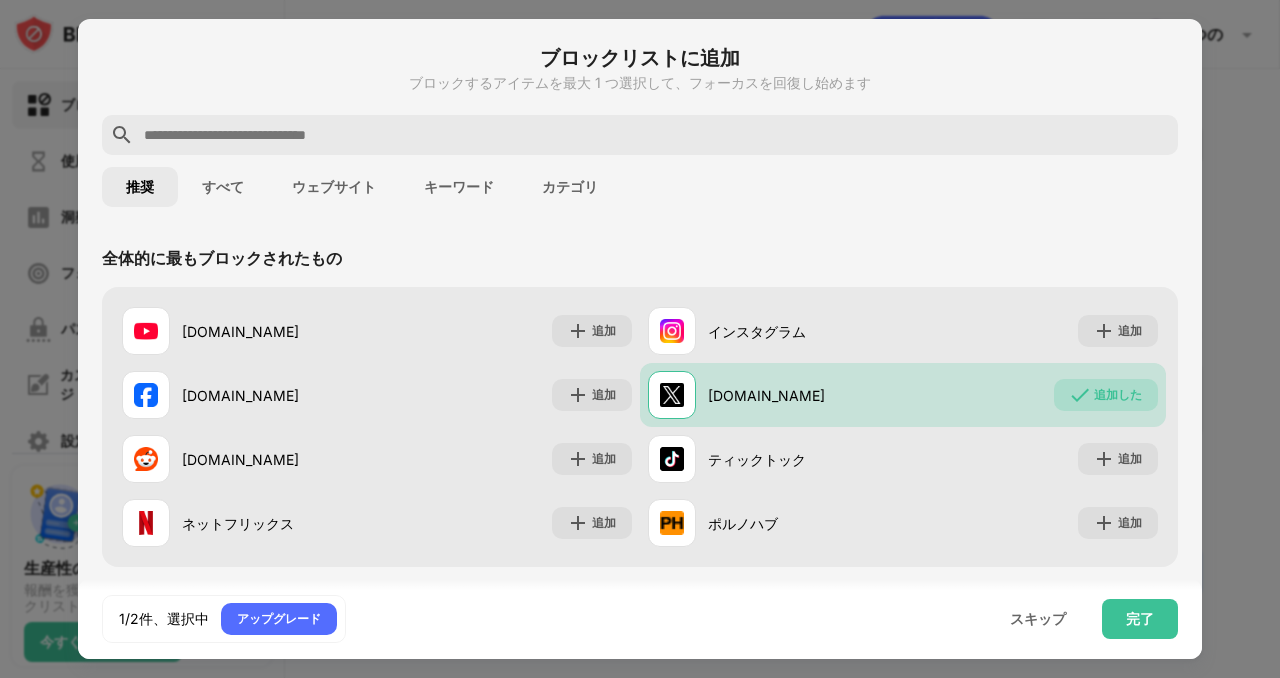 click on "すべて" at bounding box center [223, 187] 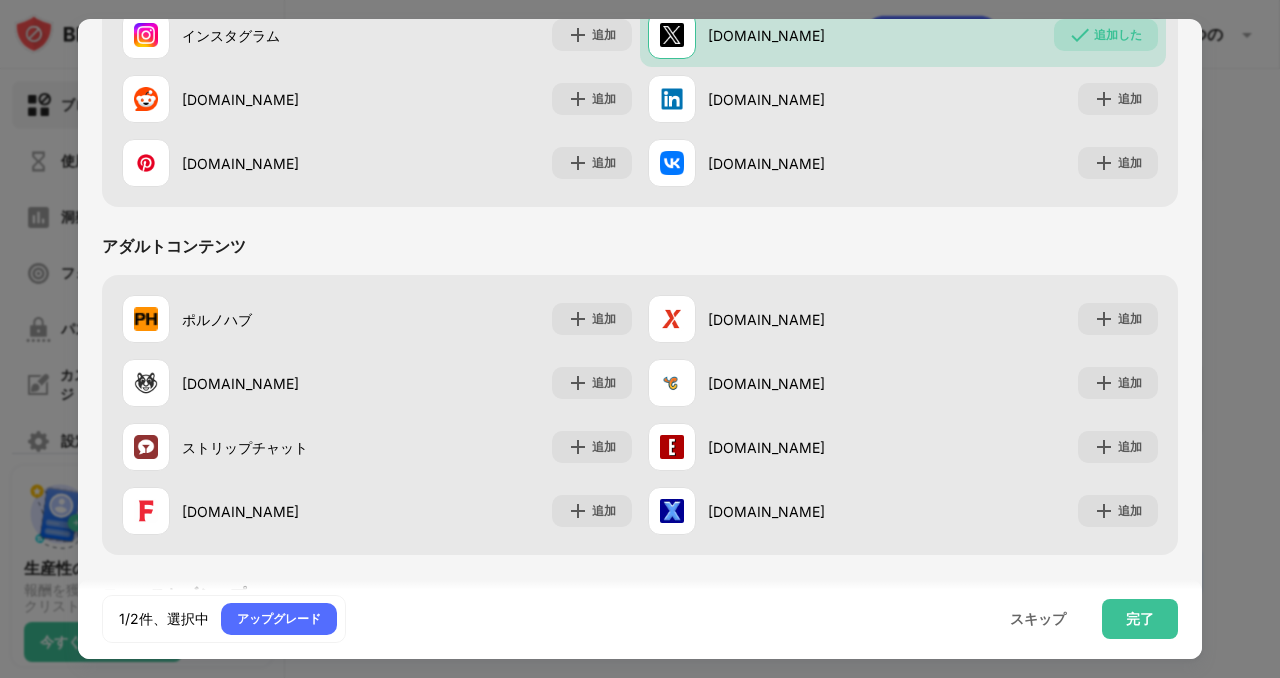 scroll, scrollTop: 1001, scrollLeft: 0, axis: vertical 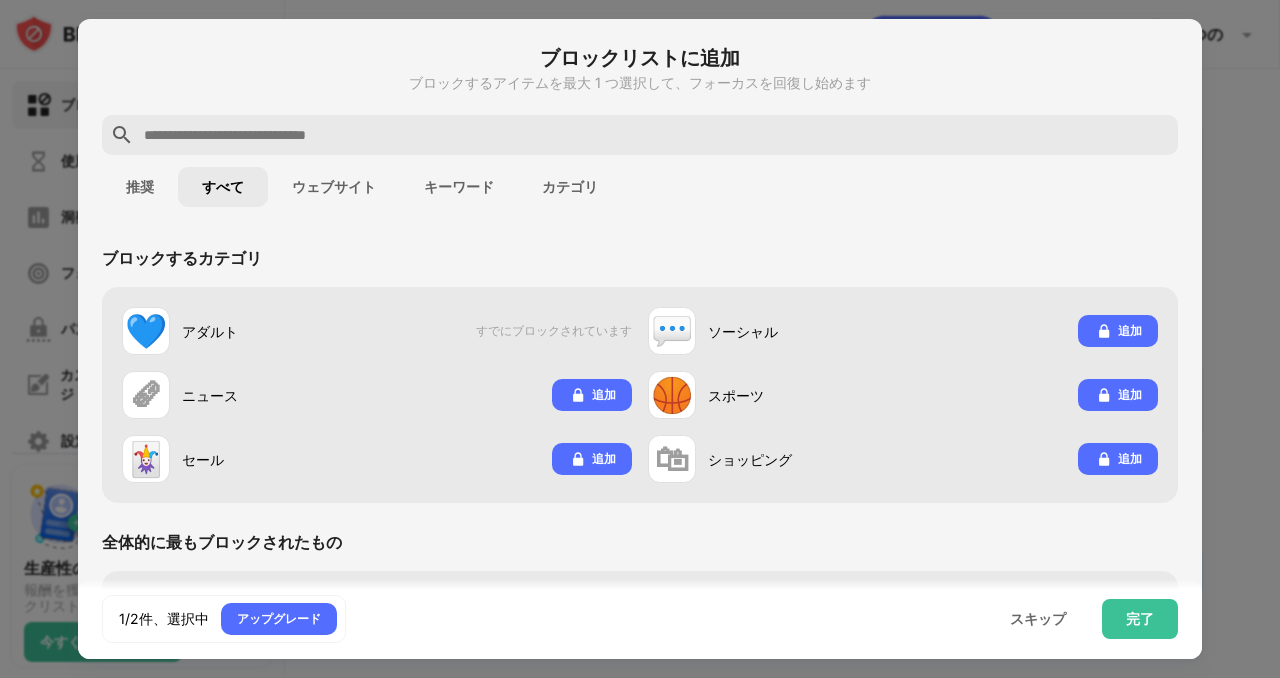click at bounding box center [640, 135] 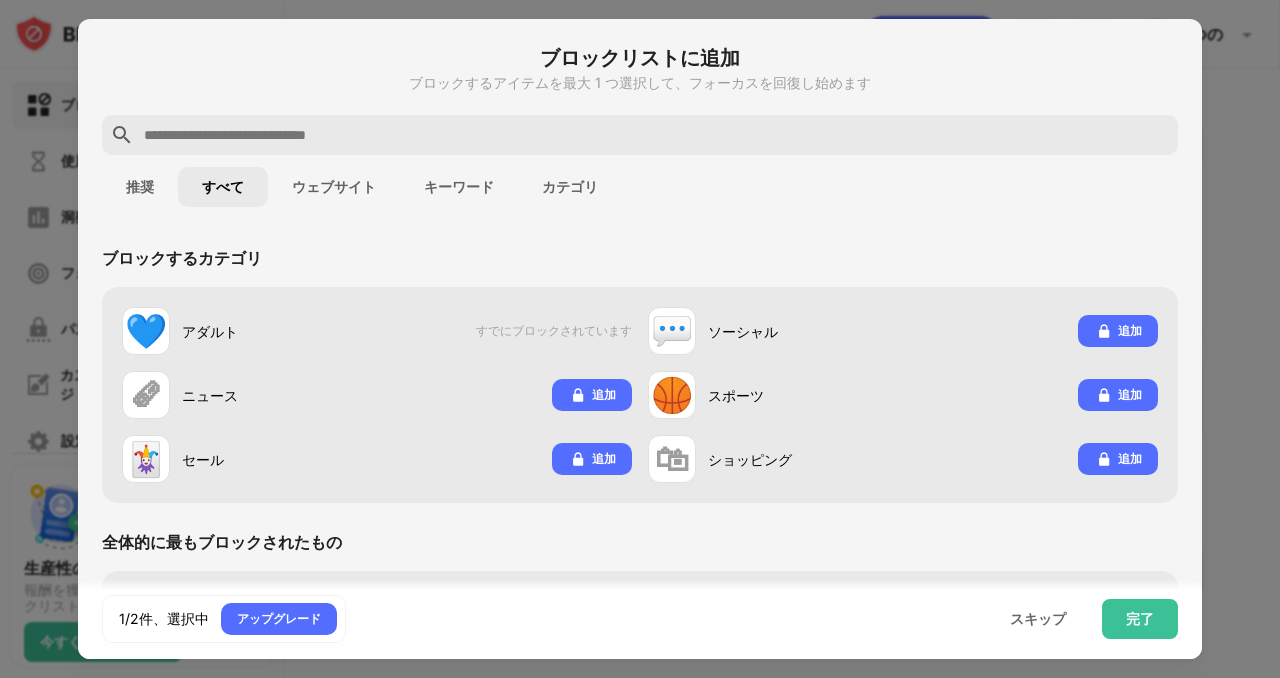 click at bounding box center [656, 135] 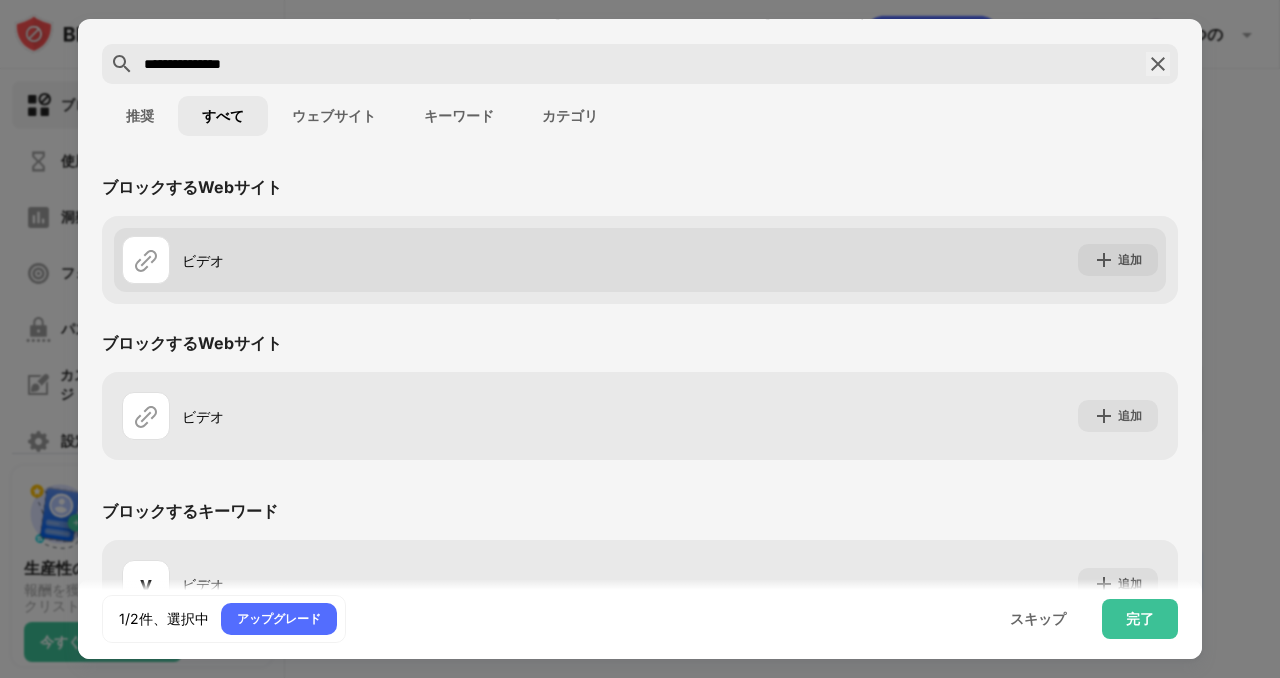 scroll, scrollTop: 0, scrollLeft: 0, axis: both 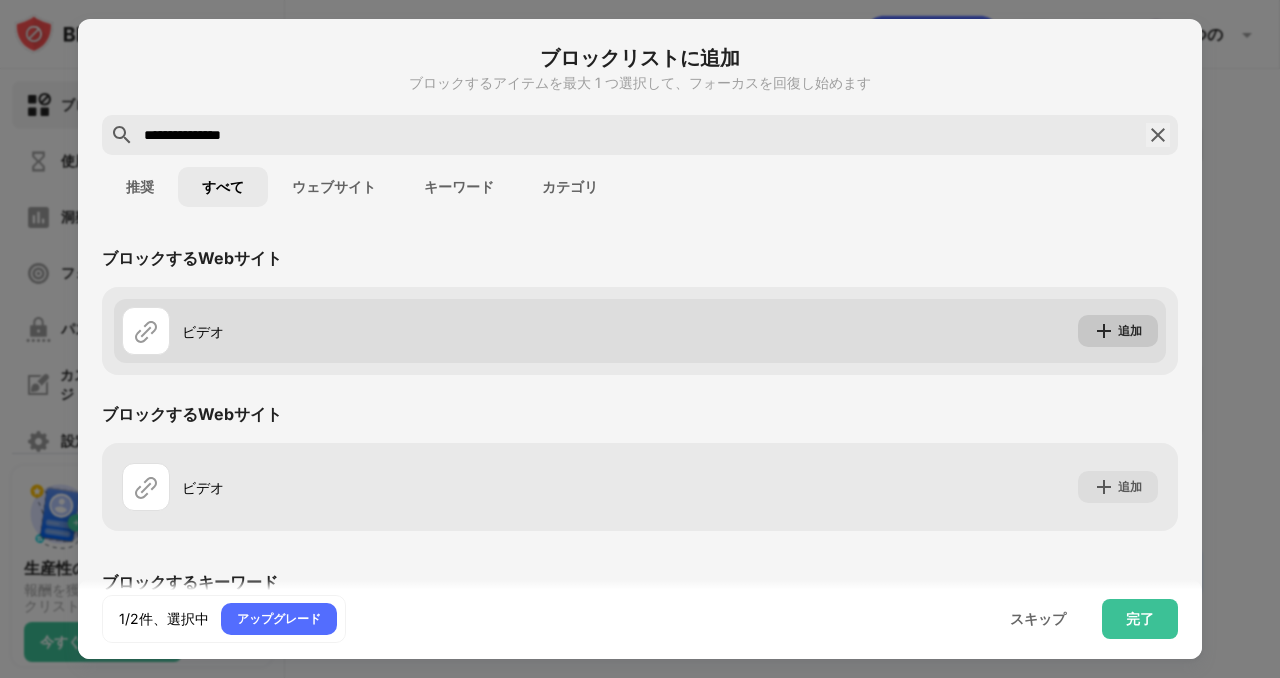 type on "**********" 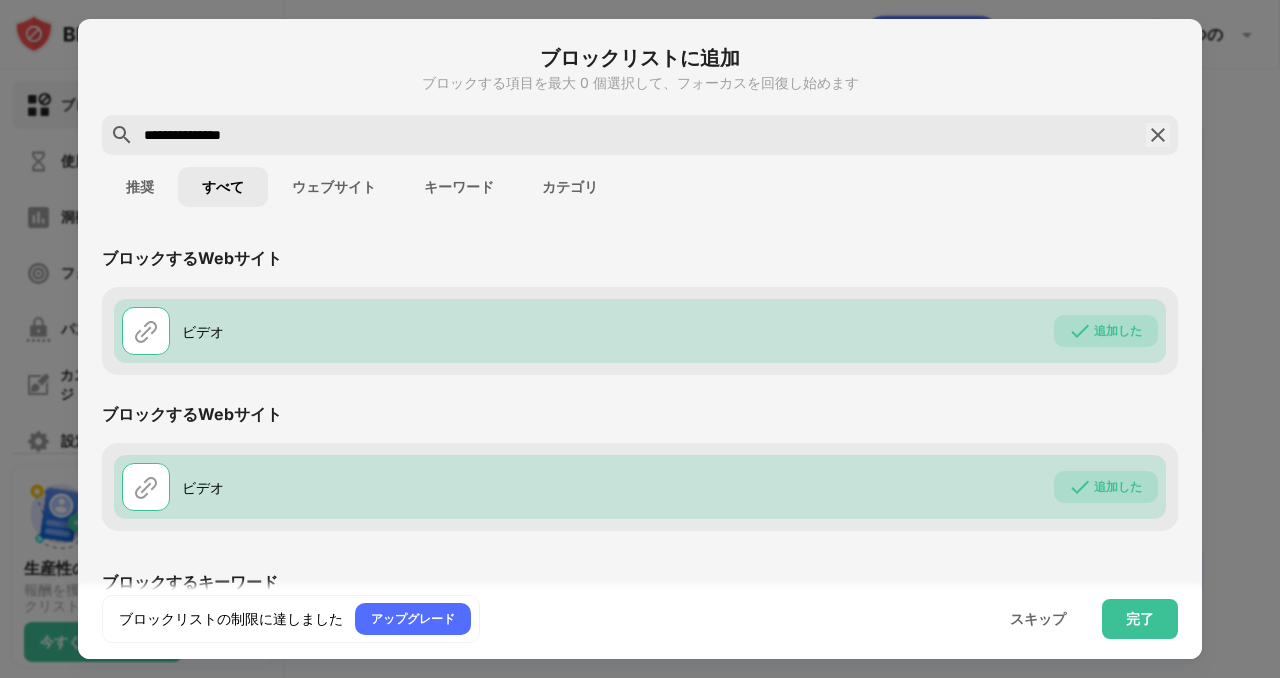 click on "推奨" at bounding box center [140, 187] 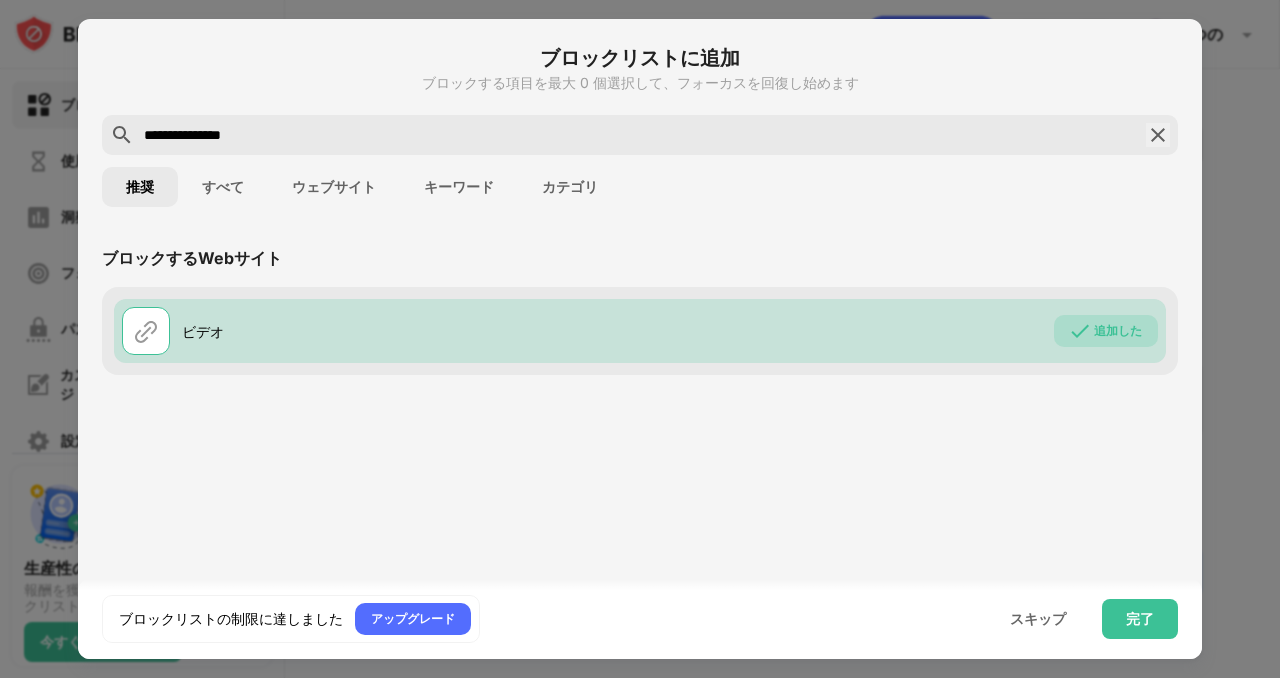 click on "**********" at bounding box center [640, 135] 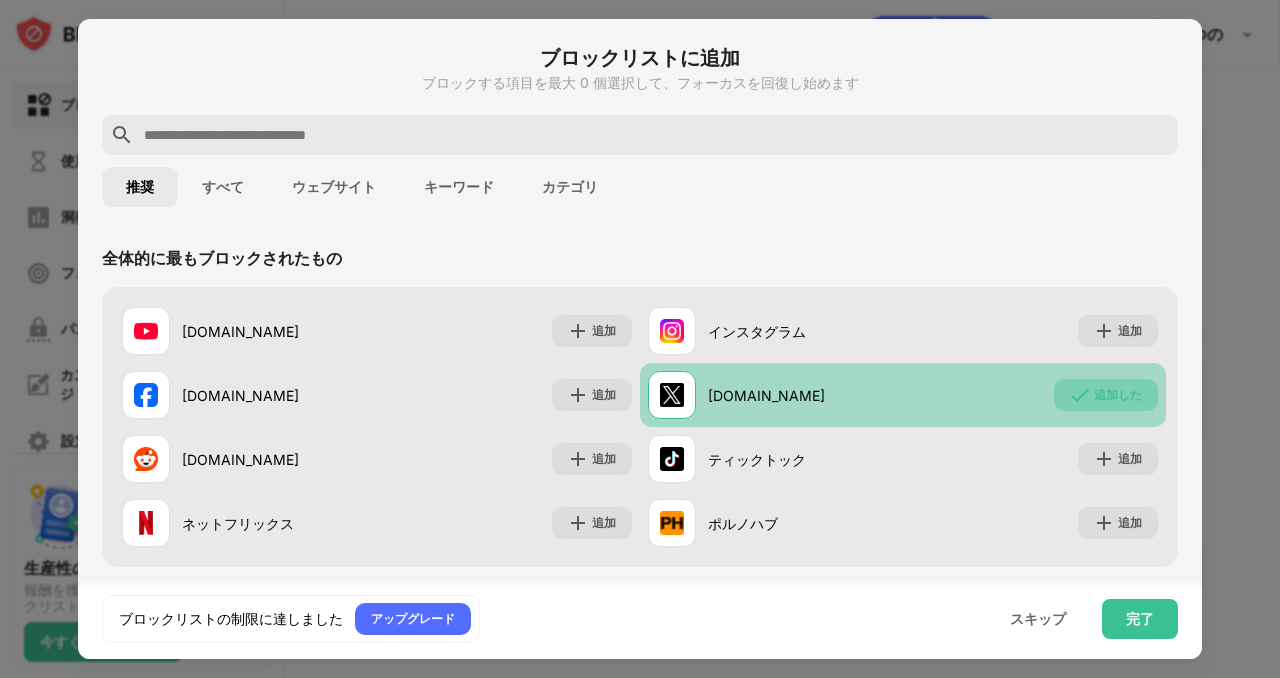 type 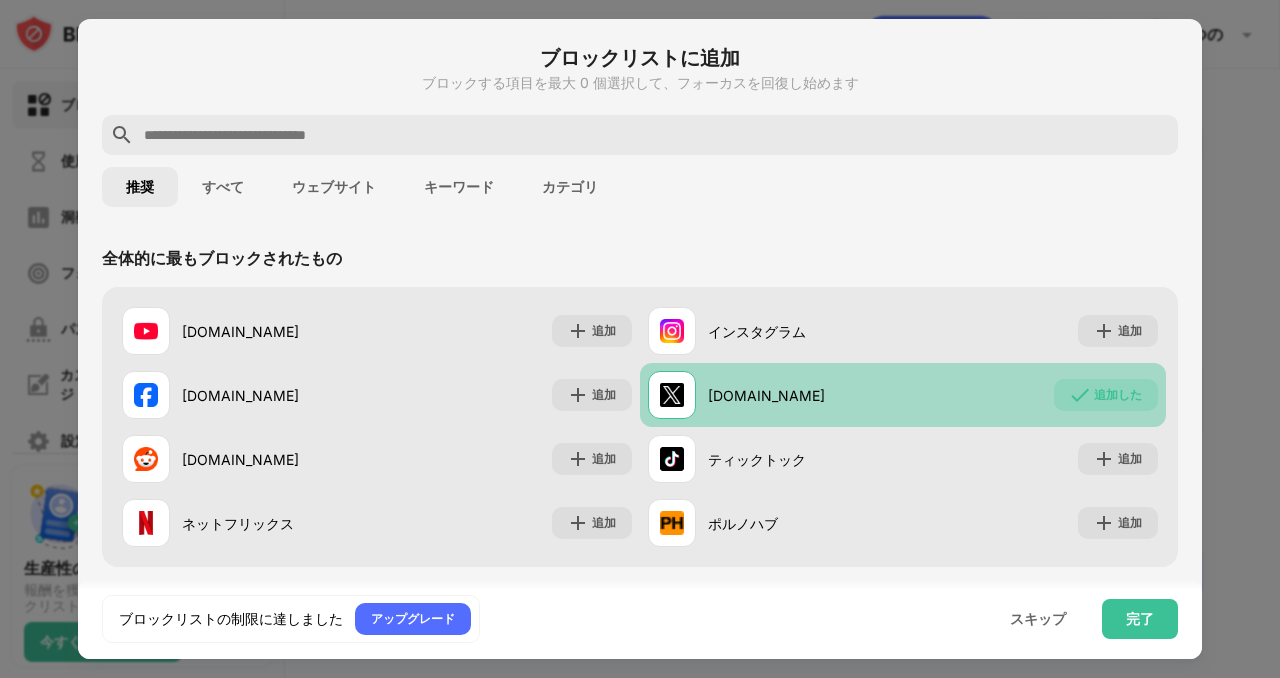 click on "追加した" at bounding box center [1118, 394] 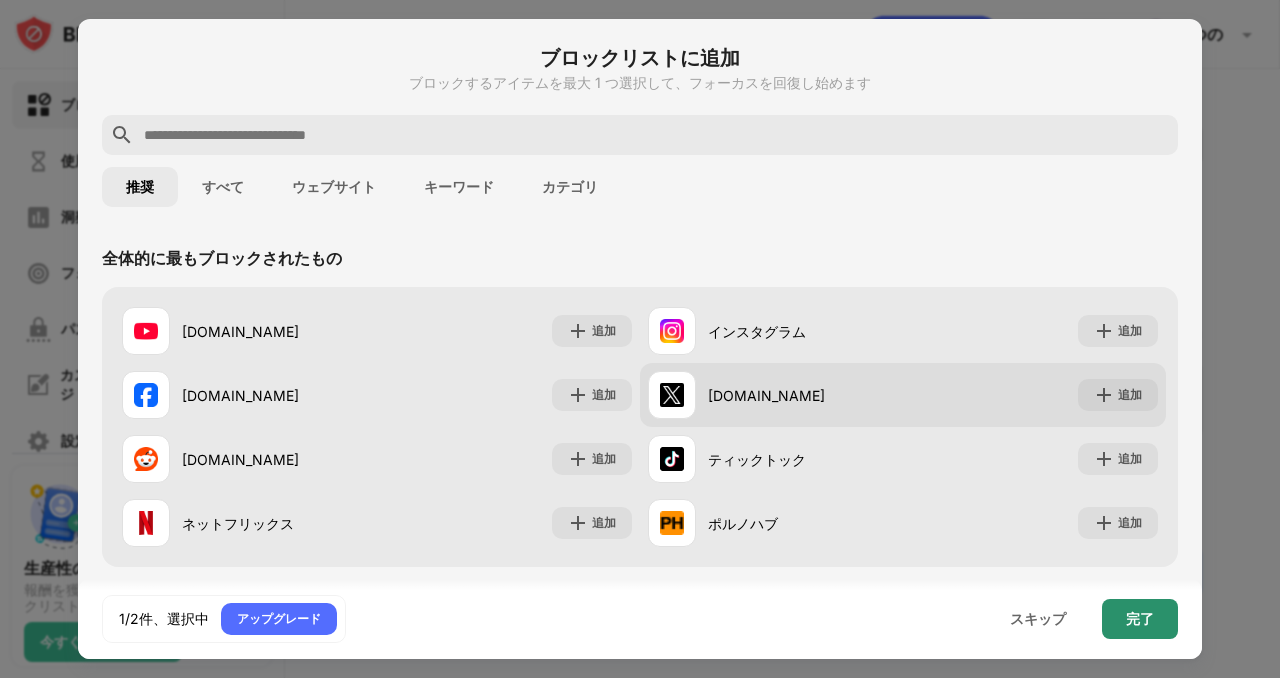click on "完了" at bounding box center [1140, 618] 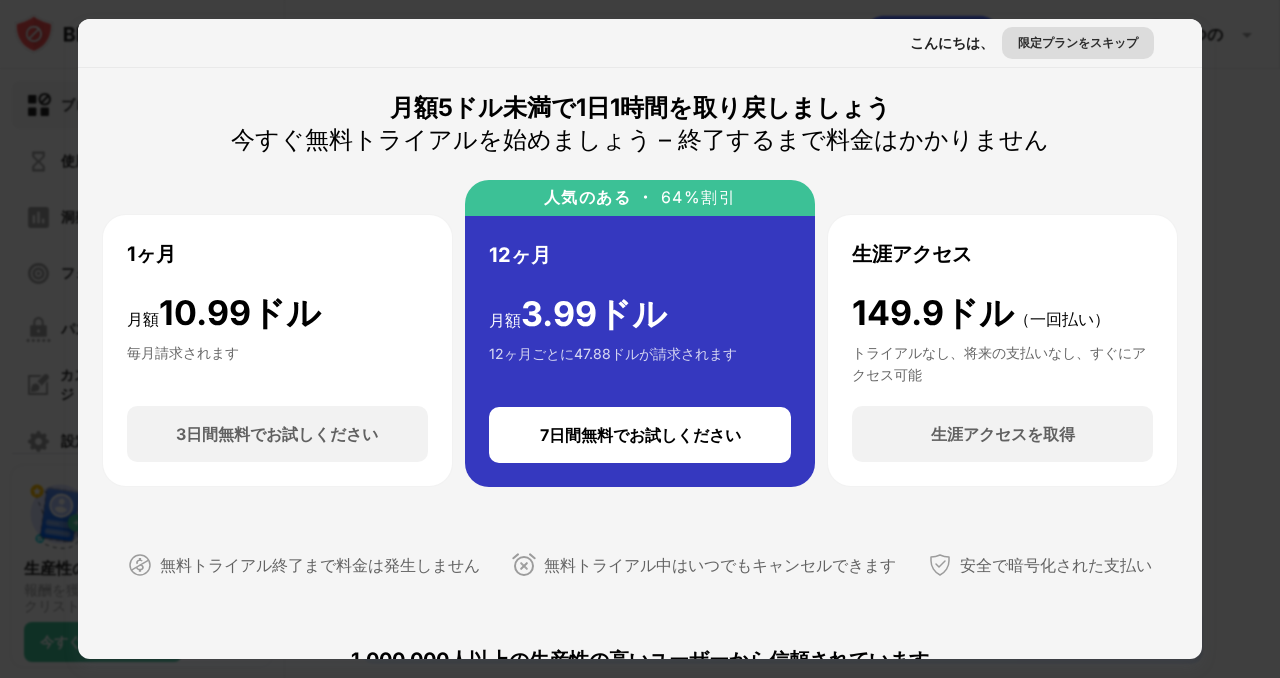 click on "限定プランをスキップ" at bounding box center [1078, 42] 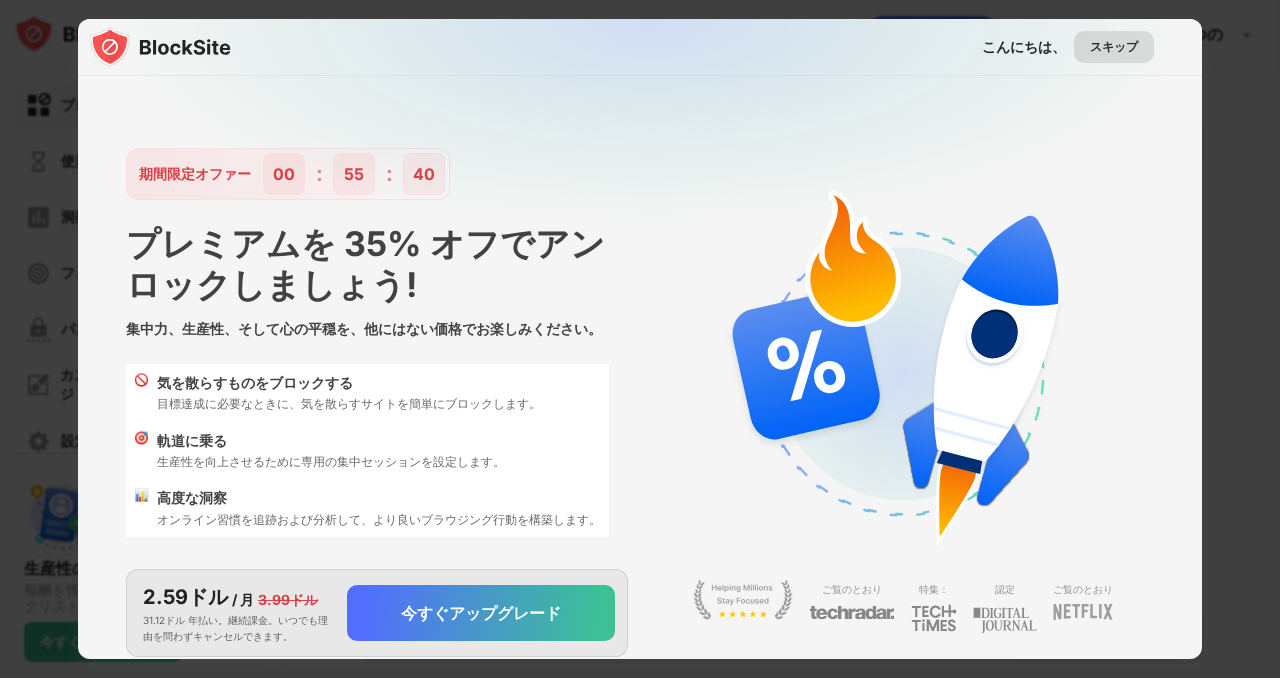 click on "スキップ" at bounding box center (1114, 46) 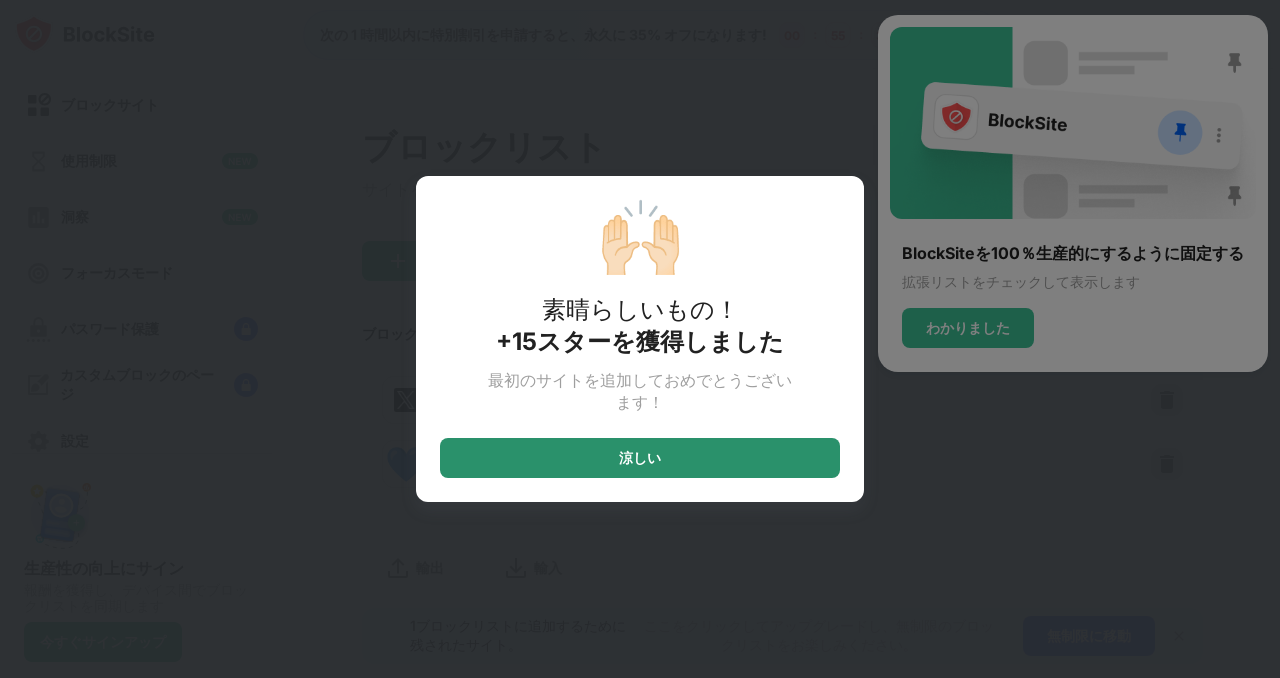 click on "涼しい" at bounding box center [640, 458] 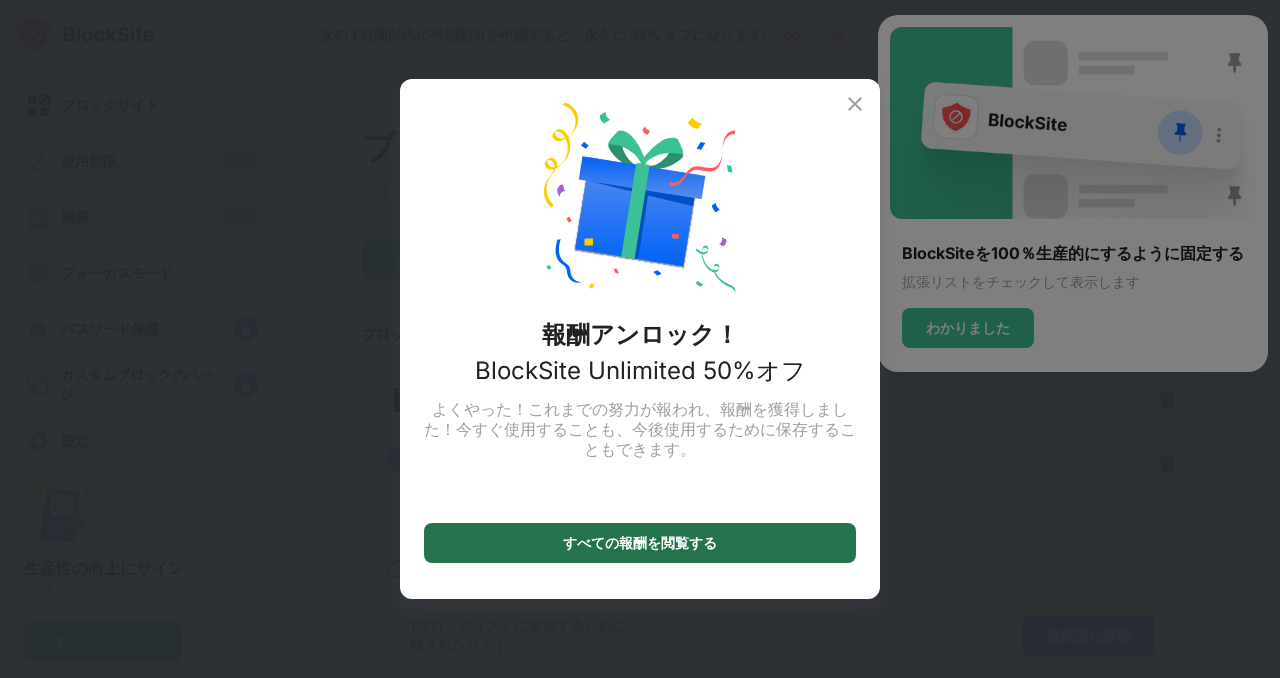 click on "すべての報酬を閲覧する" at bounding box center (640, 542) 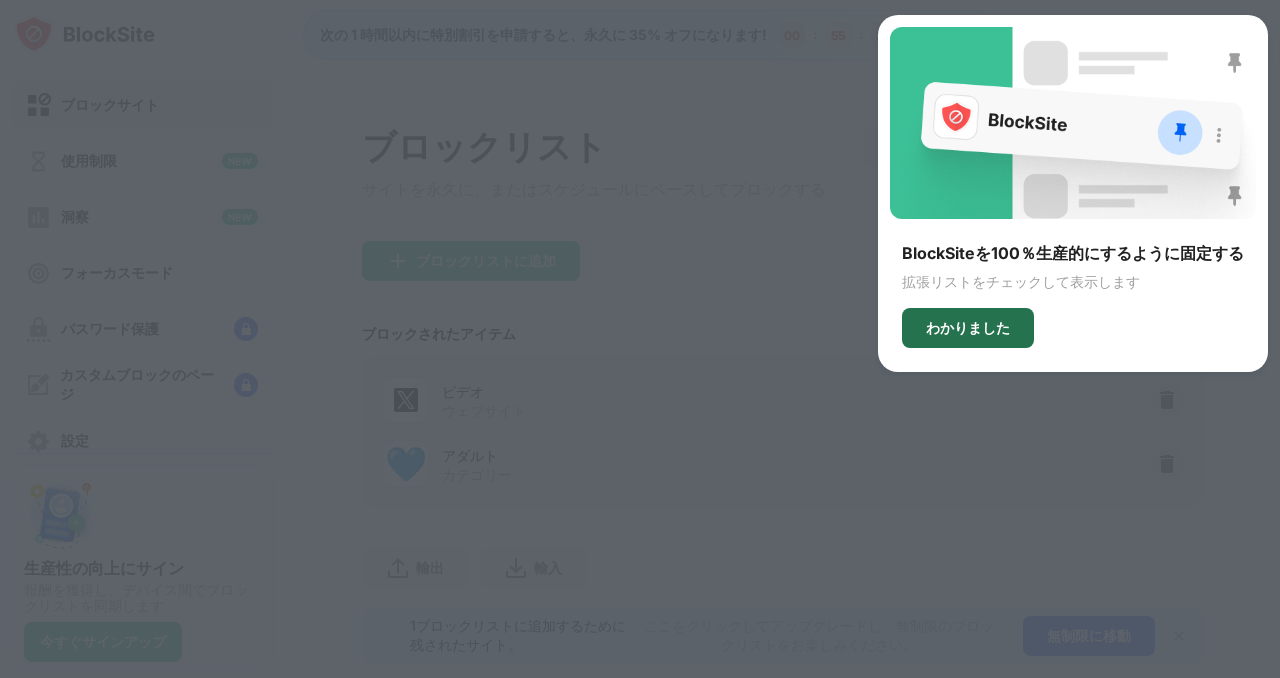 click on "わかりました" at bounding box center (968, 328) 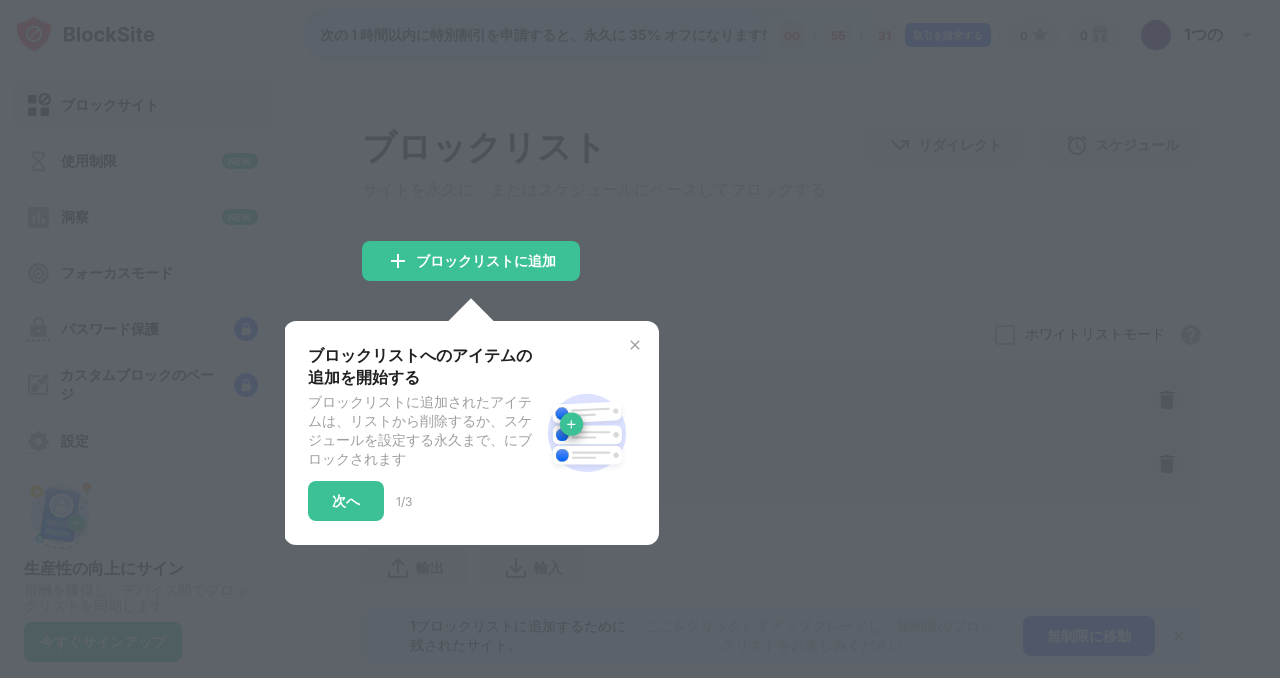click at bounding box center (635, 345) 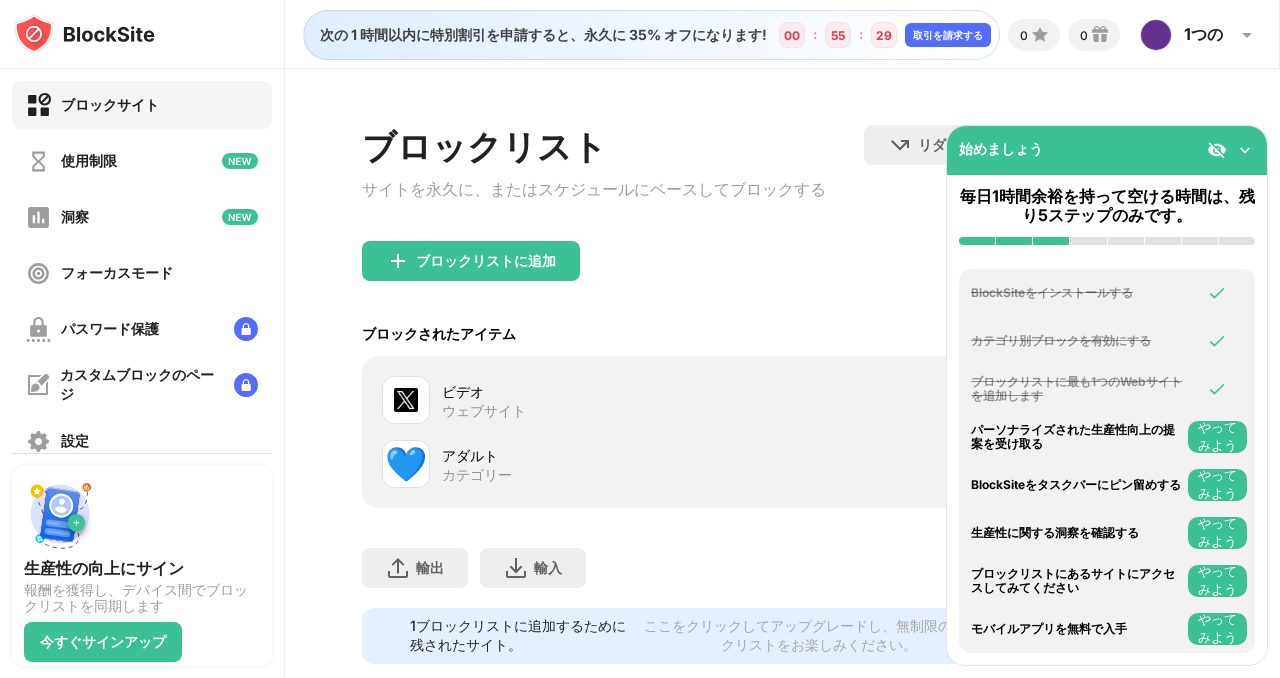 click at bounding box center [1245, 150] 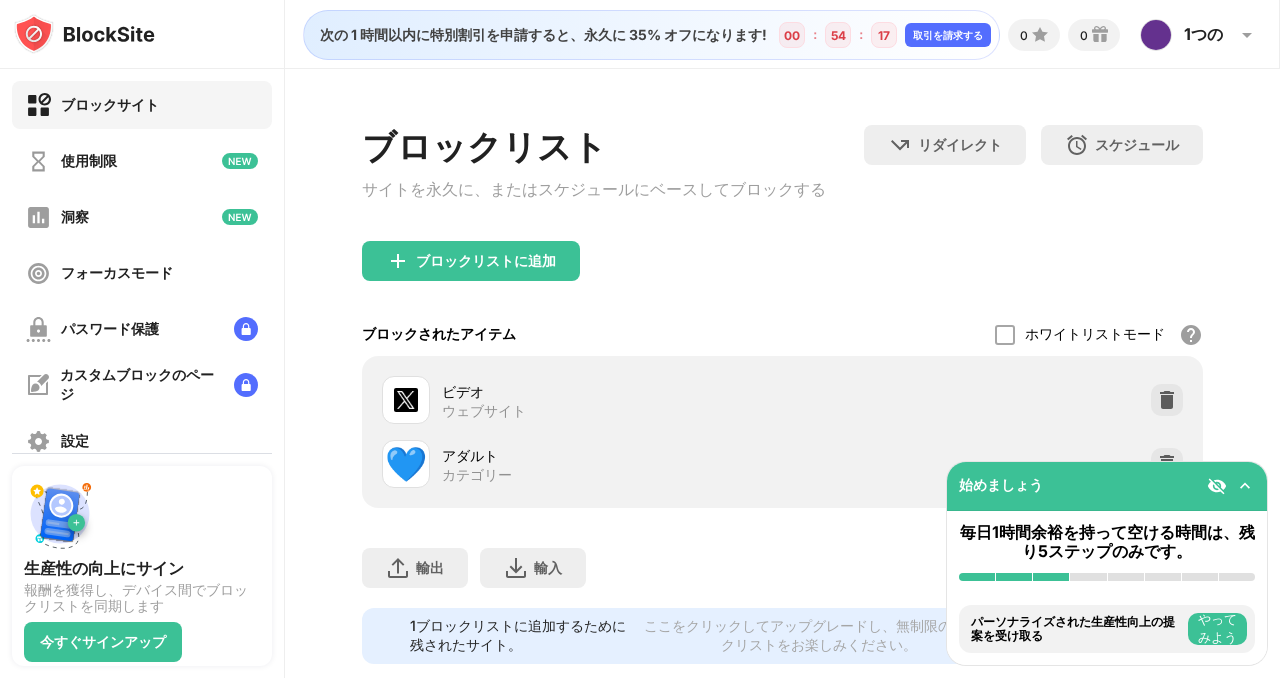 scroll, scrollTop: 53, scrollLeft: 0, axis: vertical 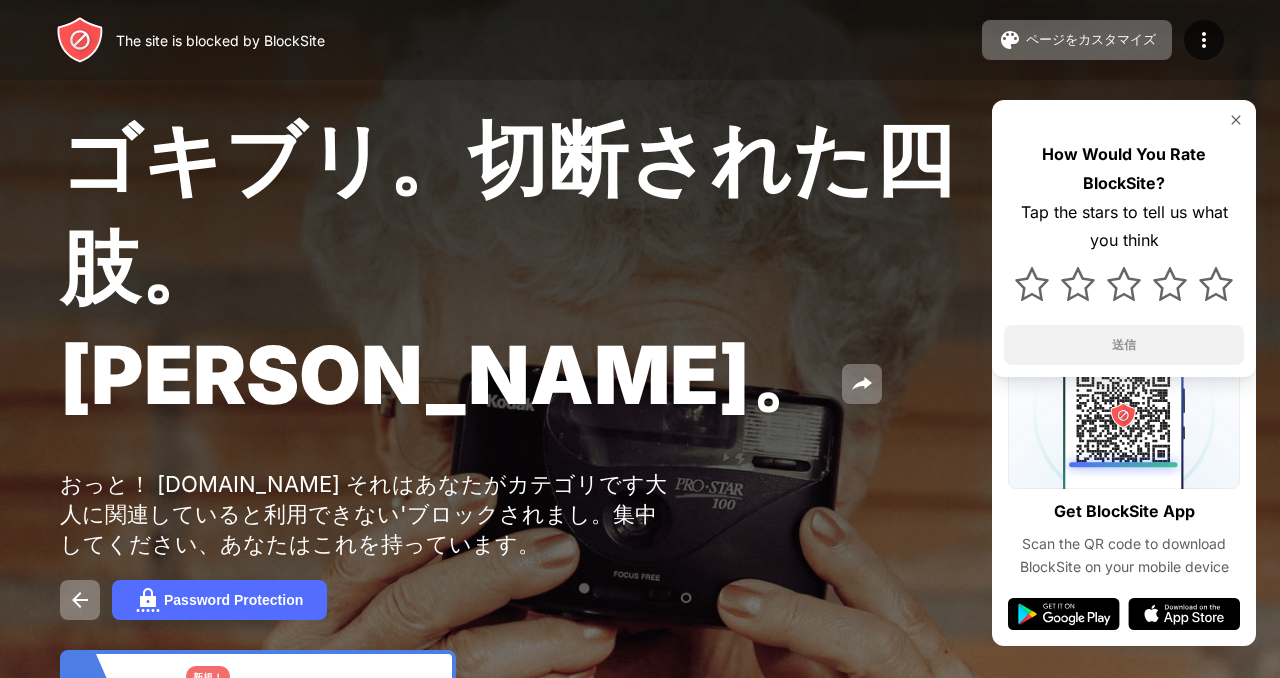 click on "ゴキブリ。切断された四肢。[PERSON_NAME]。" at bounding box center [524, 270] 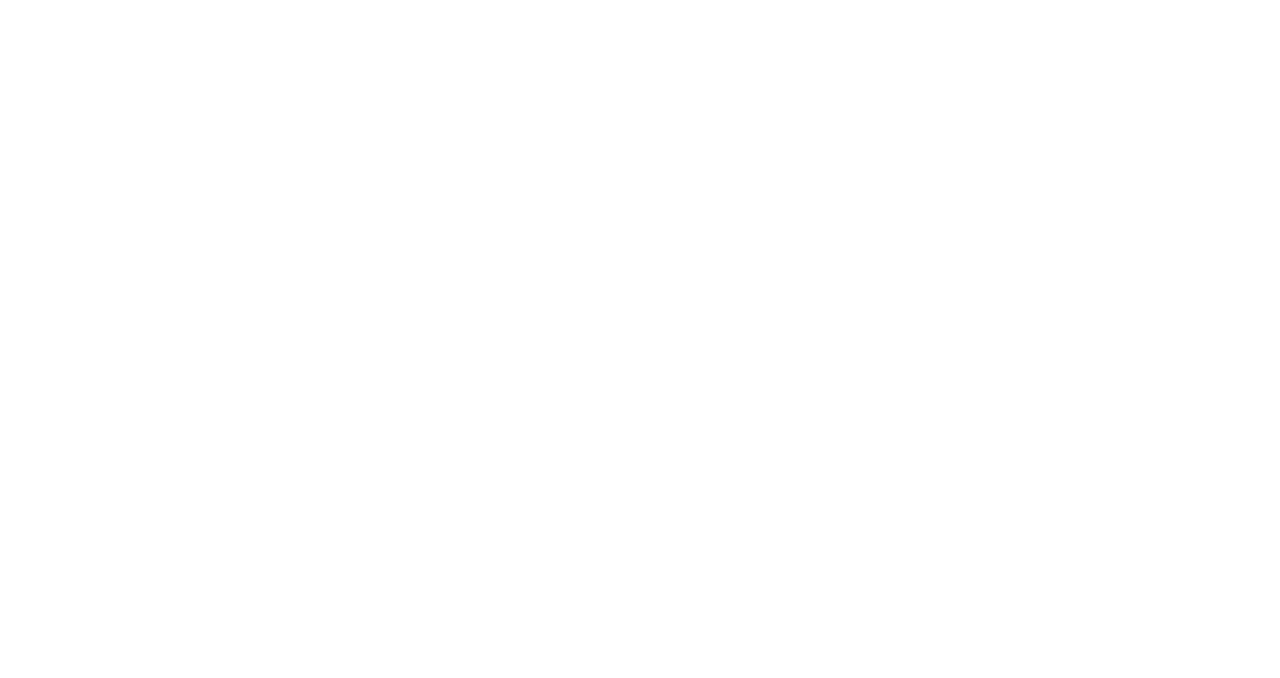 scroll, scrollTop: 0, scrollLeft: 0, axis: both 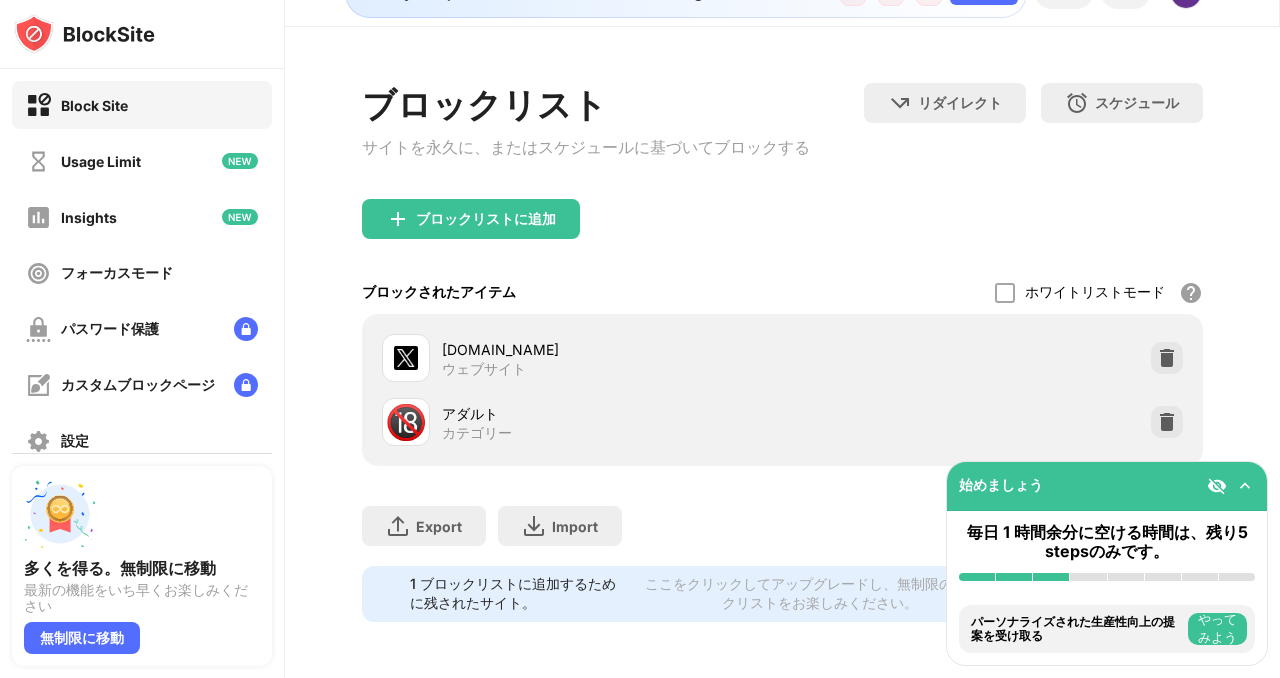 click at bounding box center [1245, 486] 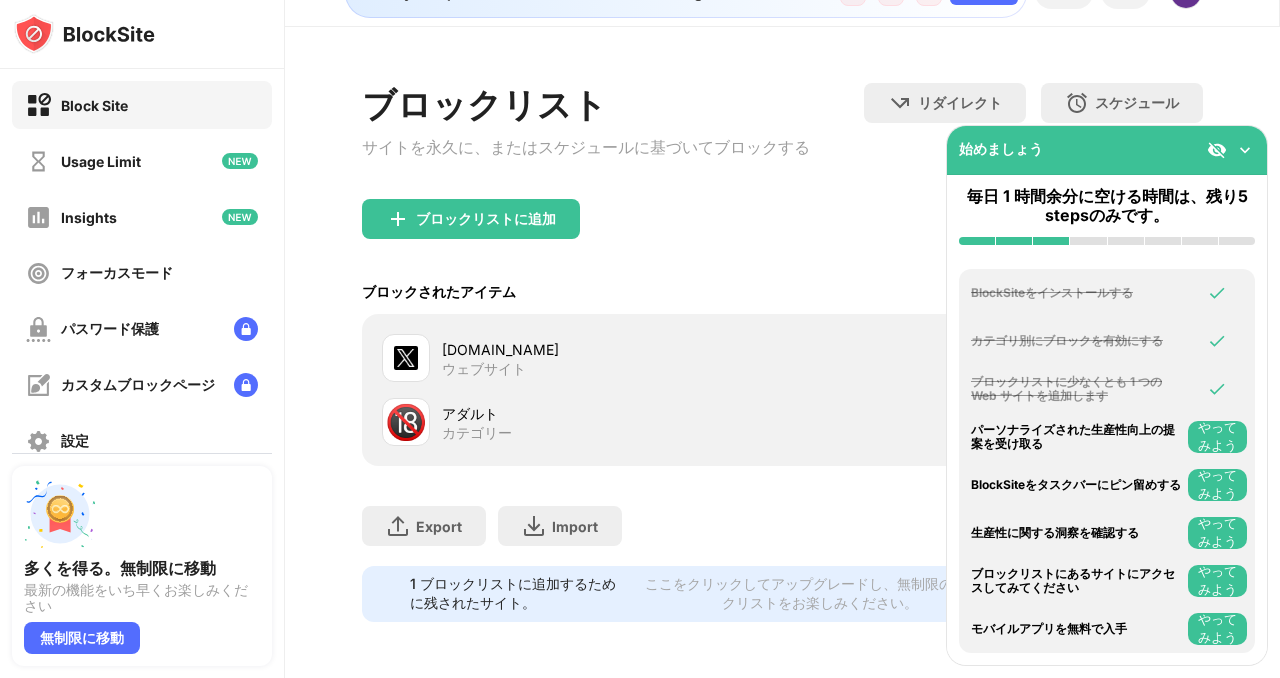 click at bounding box center (1245, 150) 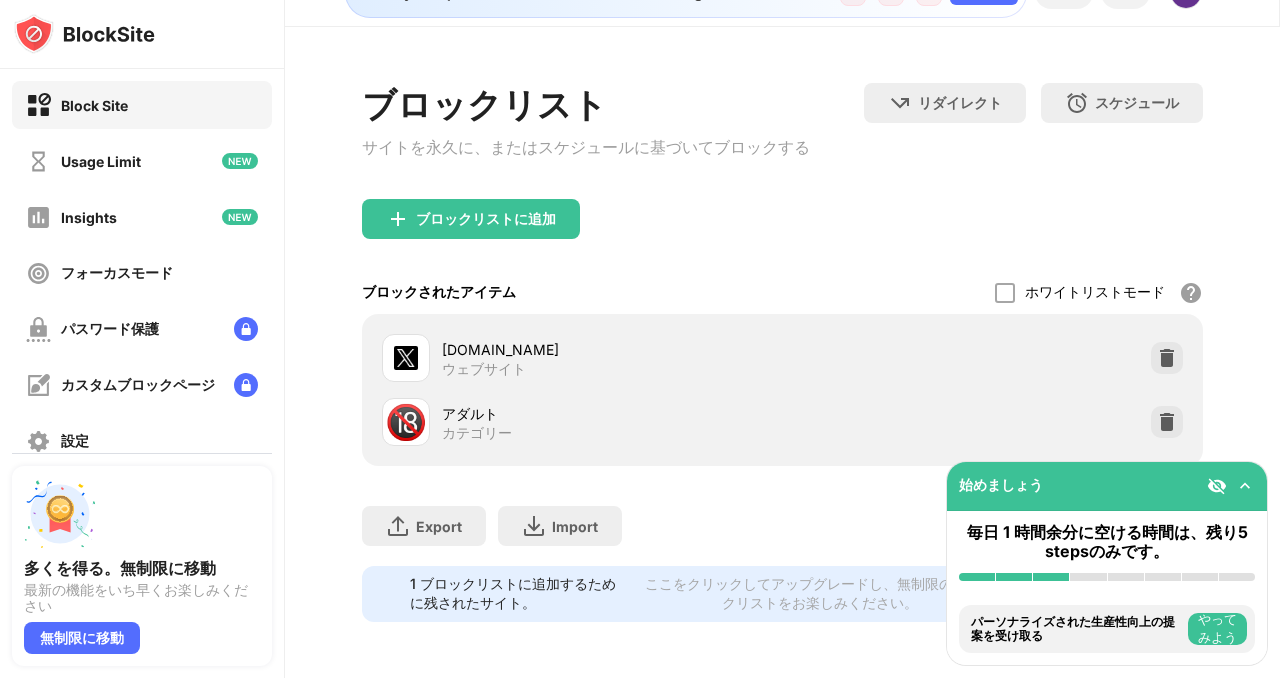 click on "ブロックされたアイテム ホワイトリストモード ホワイトリスト以外のすべての Web サイトをブロックします。ホワイトリスト モードは URL でのみ機能し、カテゴリやキーワードは含まれません。" at bounding box center [782, 292] 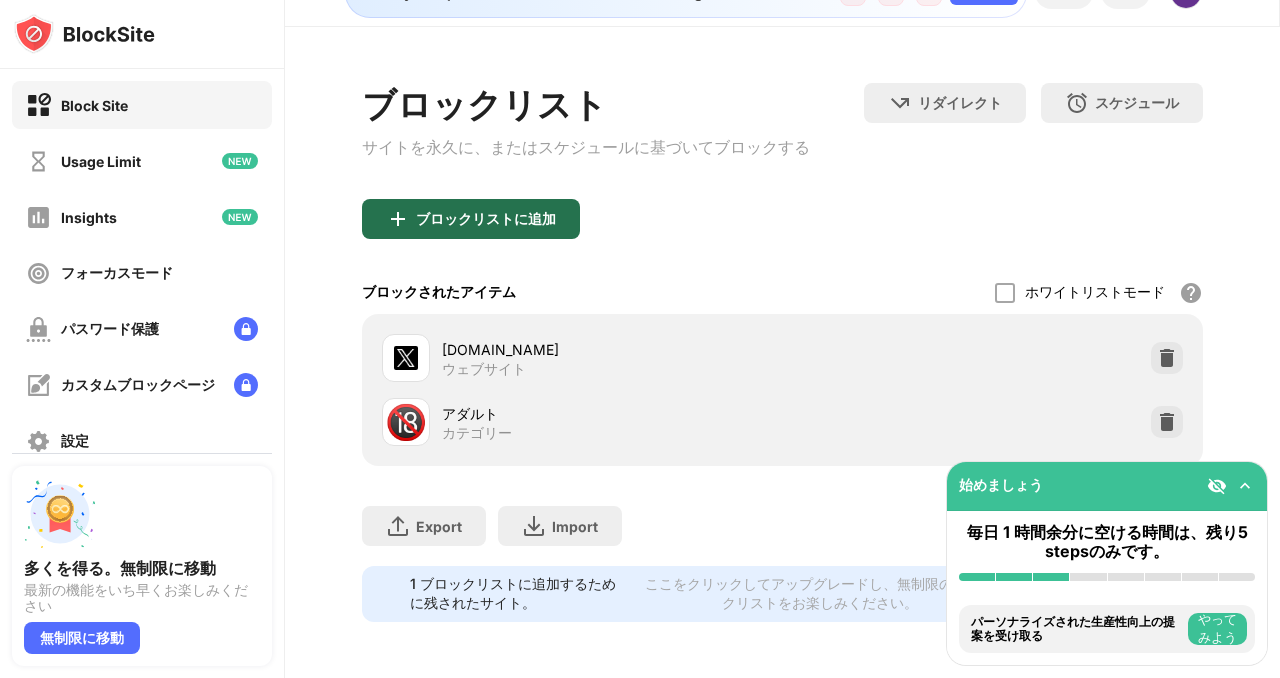 click on "ブロックリストに追加" at bounding box center (486, 219) 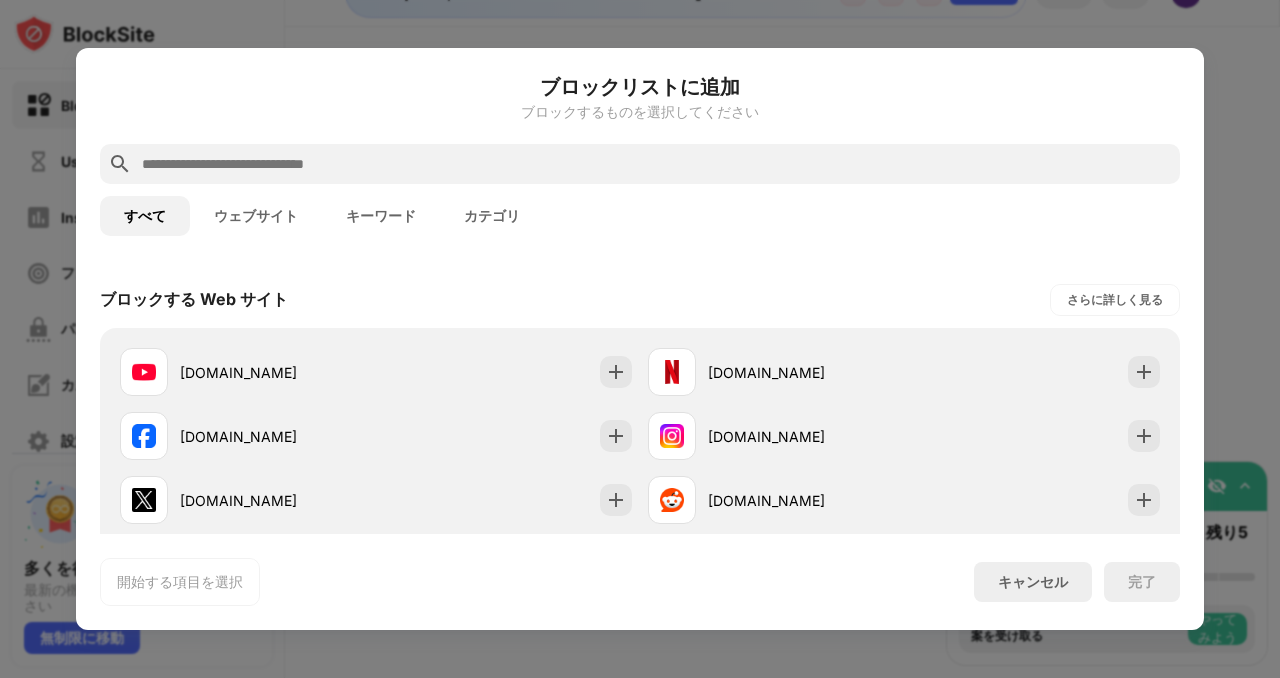 scroll, scrollTop: 321, scrollLeft: 0, axis: vertical 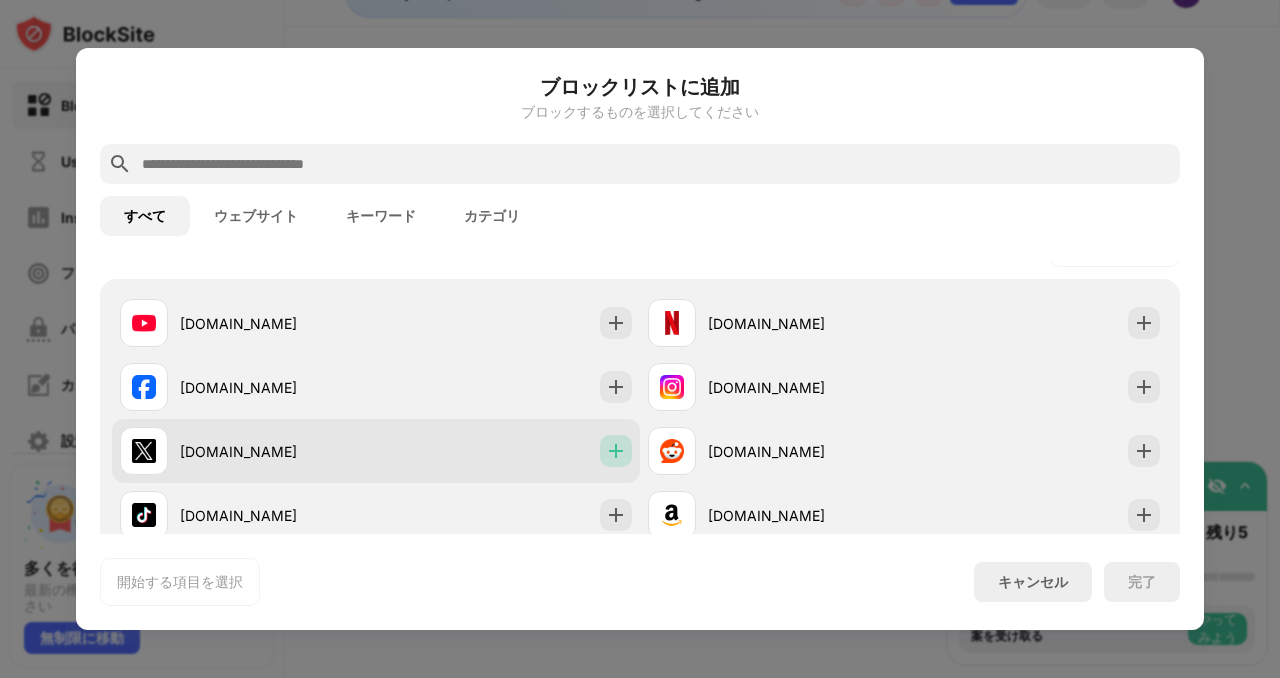 click at bounding box center [616, 451] 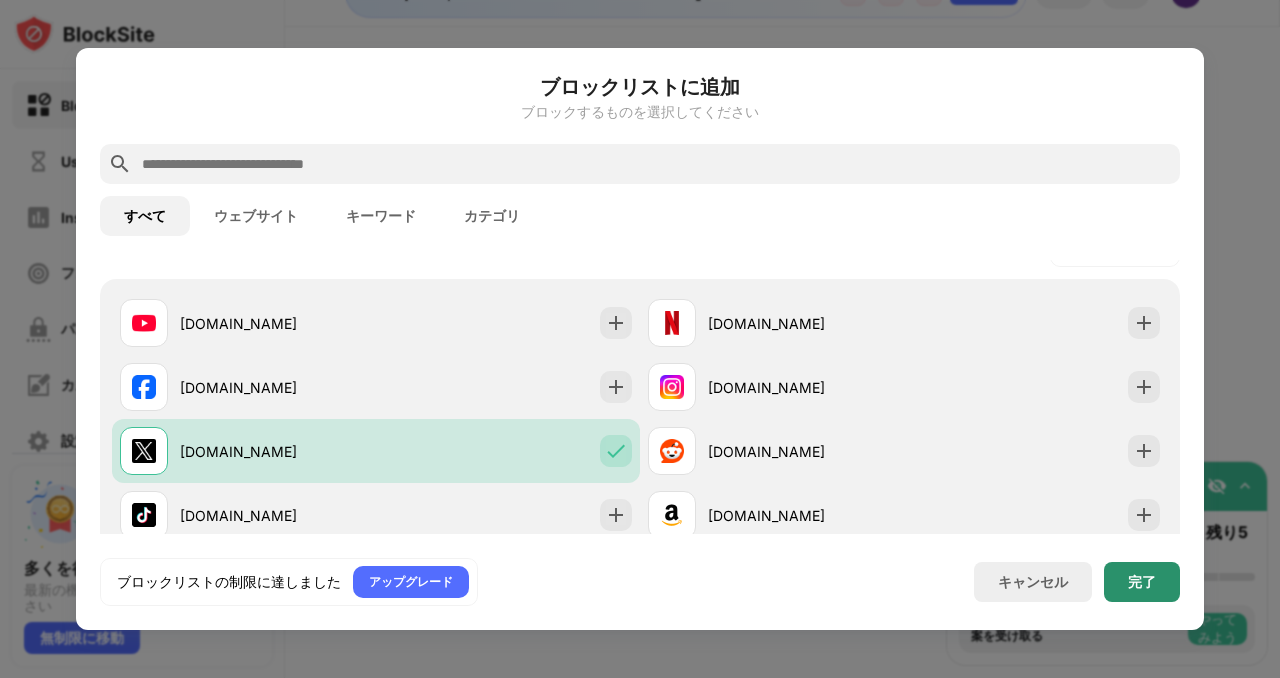 click on "完了" at bounding box center (1142, 582) 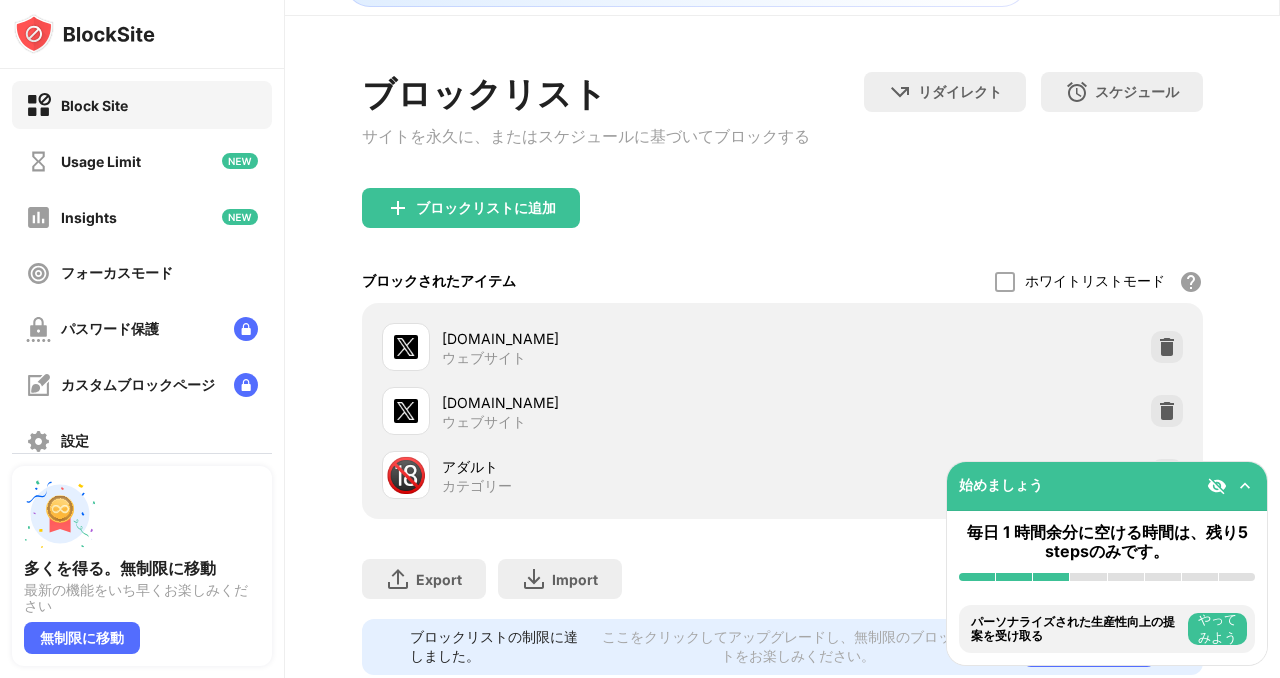scroll, scrollTop: 117, scrollLeft: 0, axis: vertical 